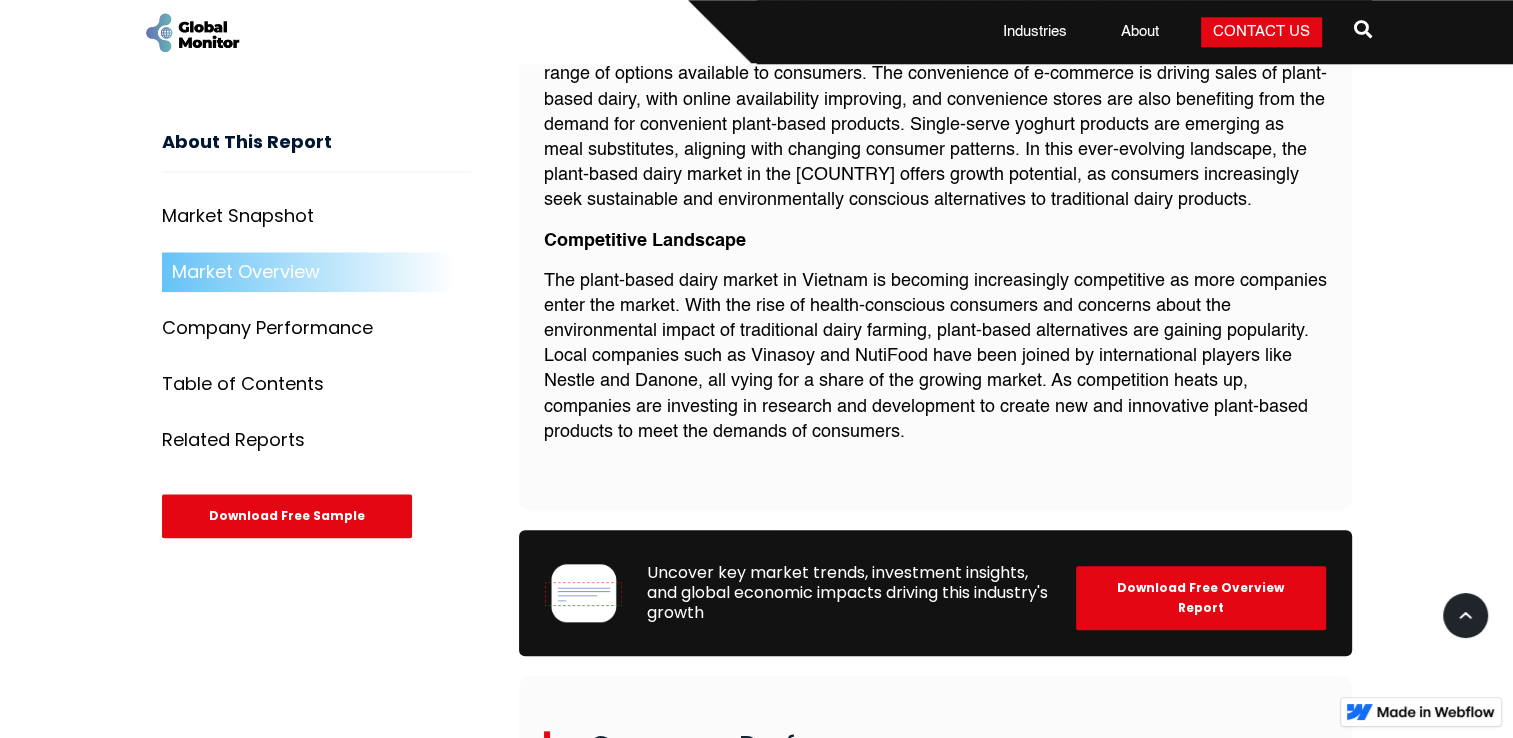 scroll, scrollTop: 2044, scrollLeft: 0, axis: vertical 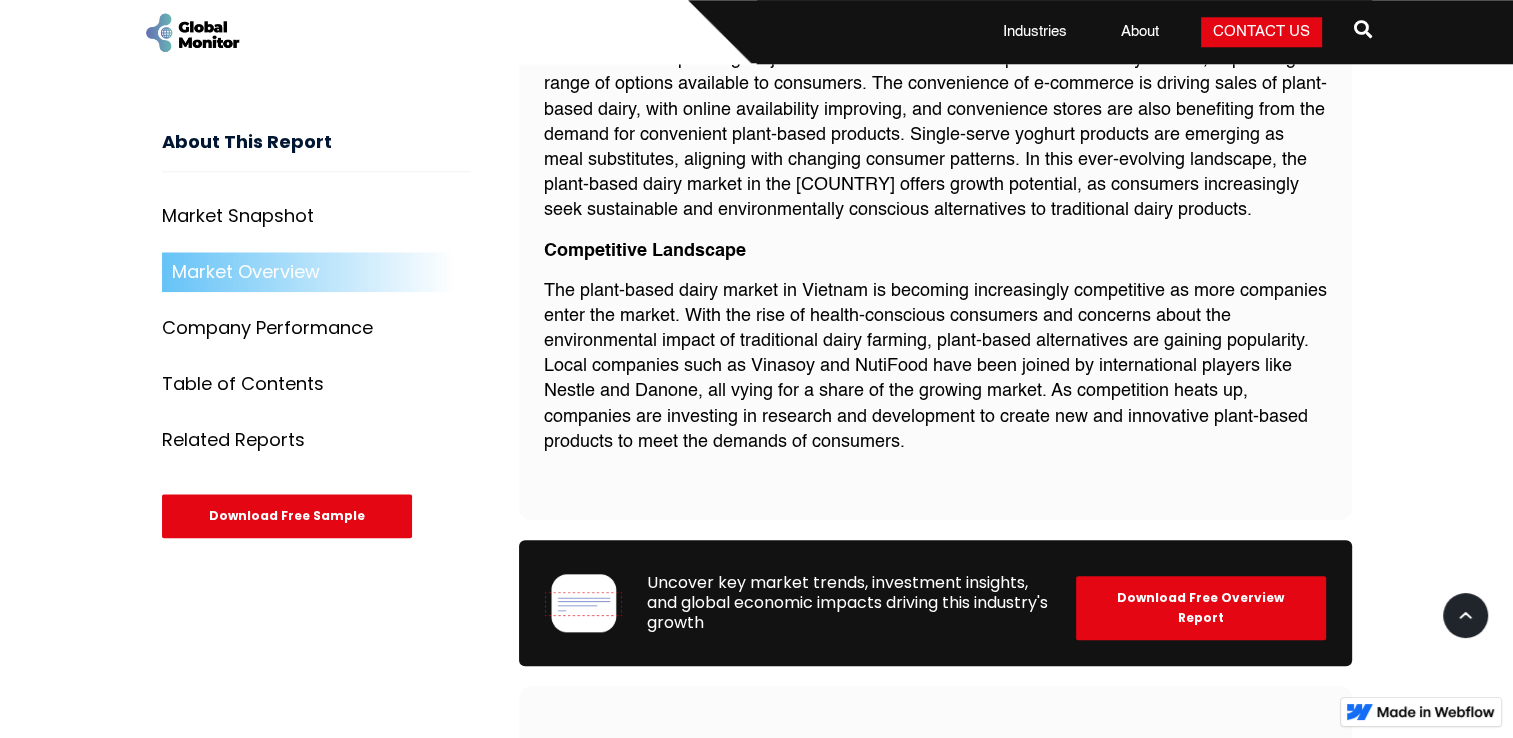 click on "Download Free Overview Report" at bounding box center (1201, 608) 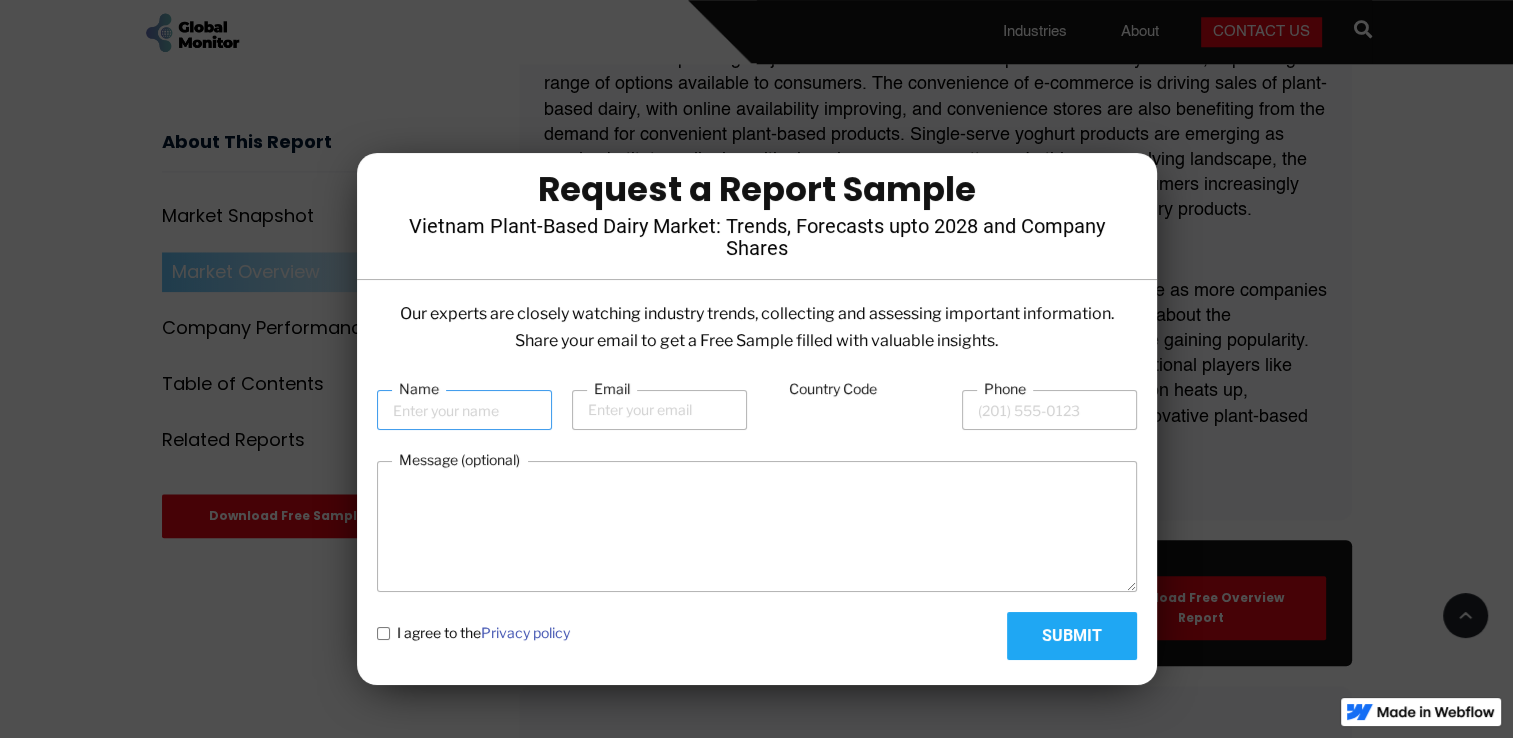 click on "Name" at bounding box center [464, 410] 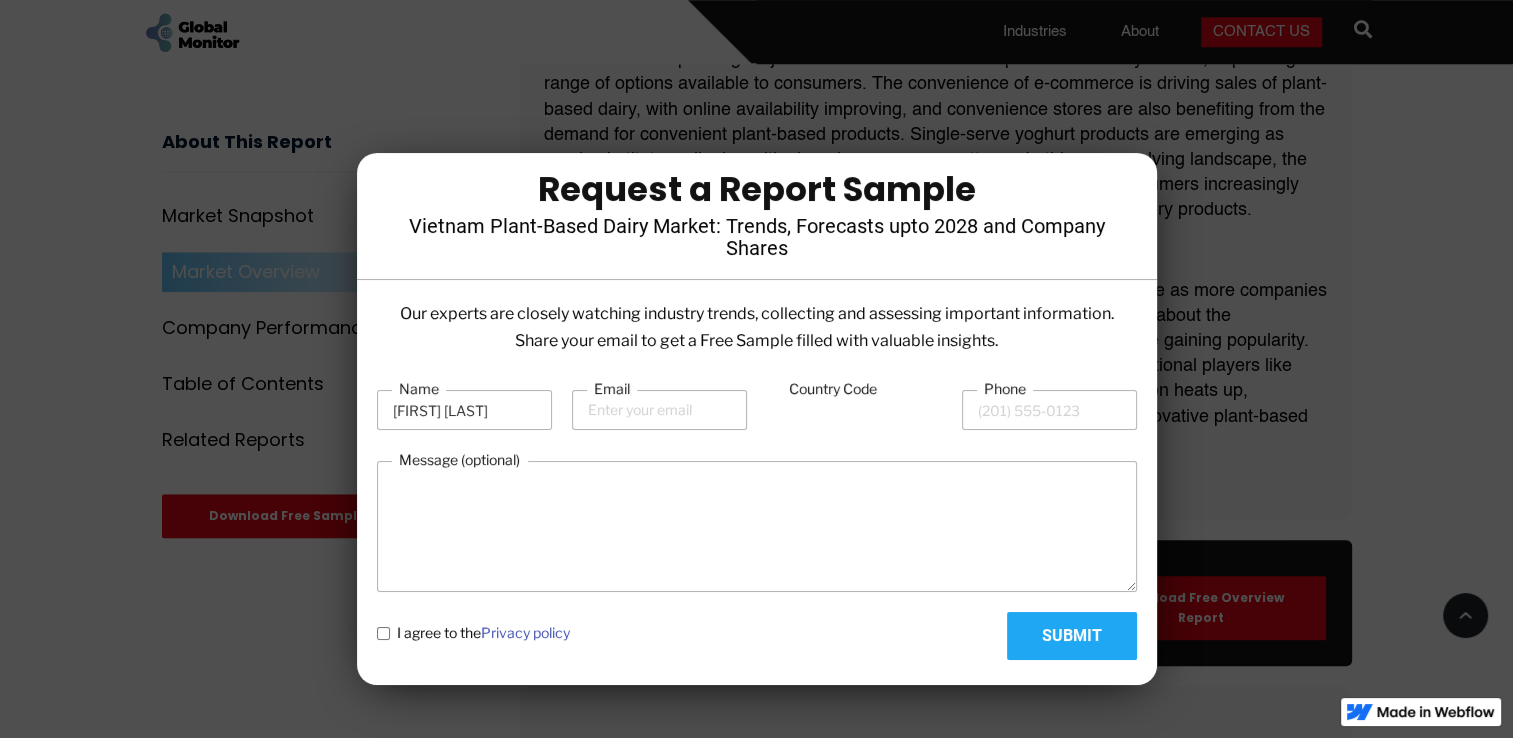 type on "[EMAIL]" 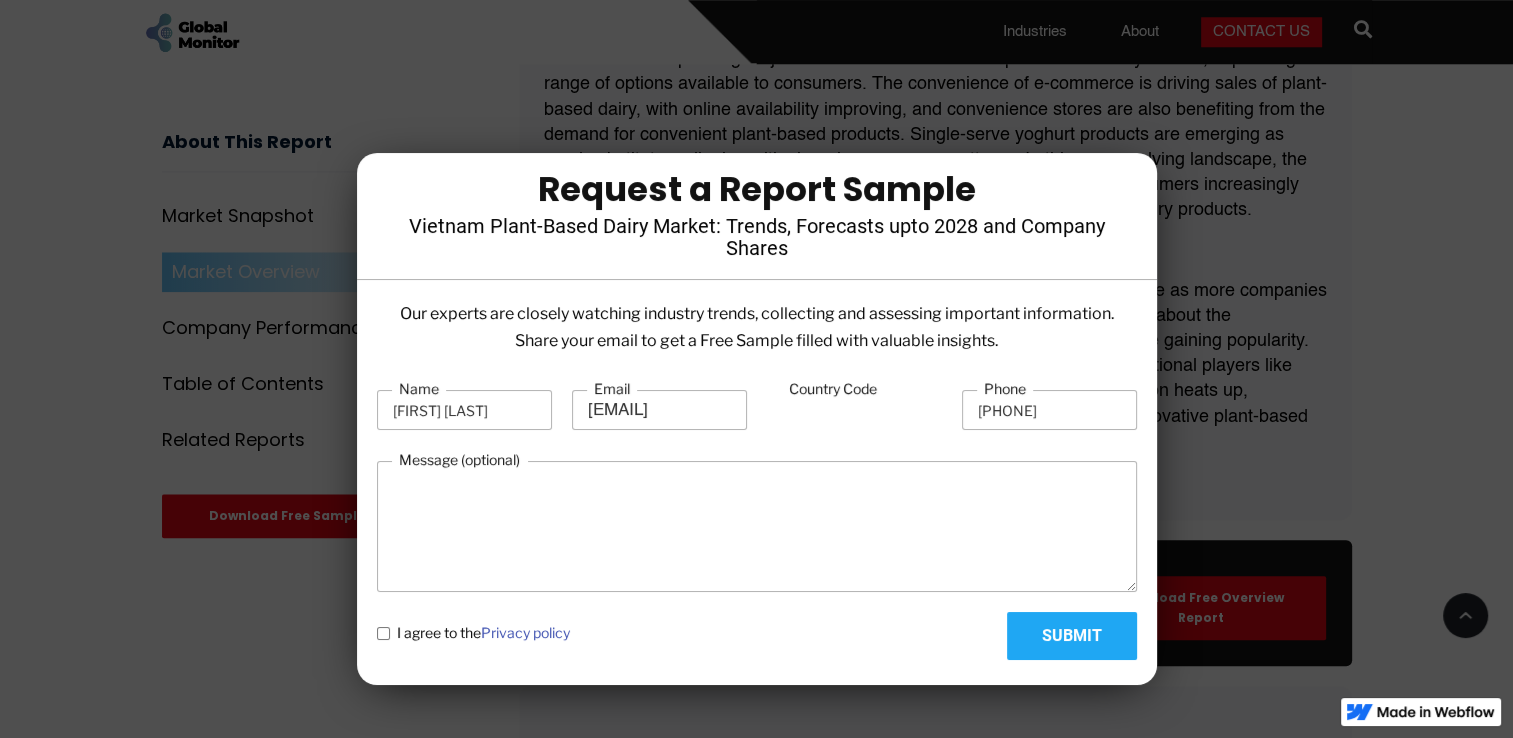 click on "Country Code" at bounding box center (854, 411) 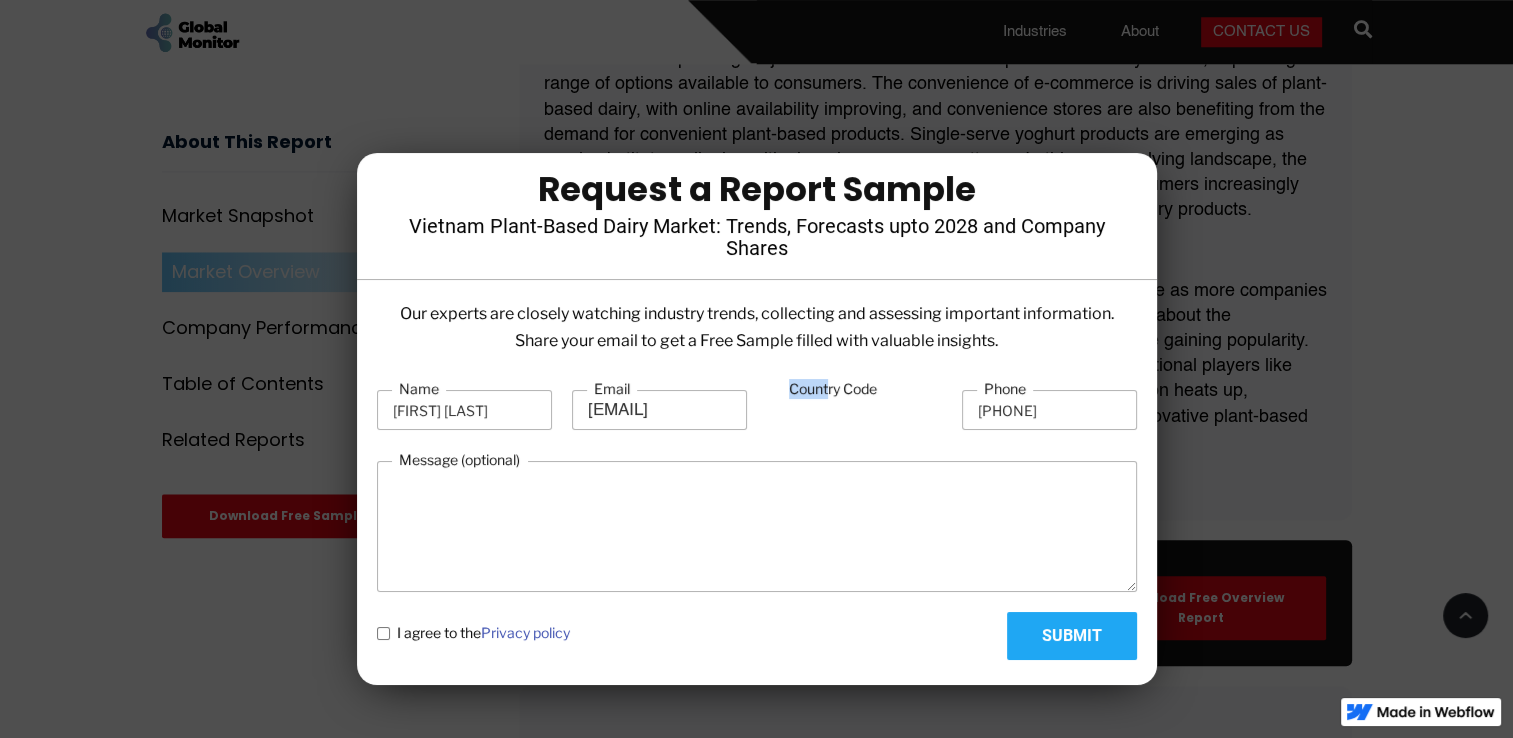 drag, startPoint x: 828, startPoint y: 381, endPoint x: 828, endPoint y: 406, distance: 25 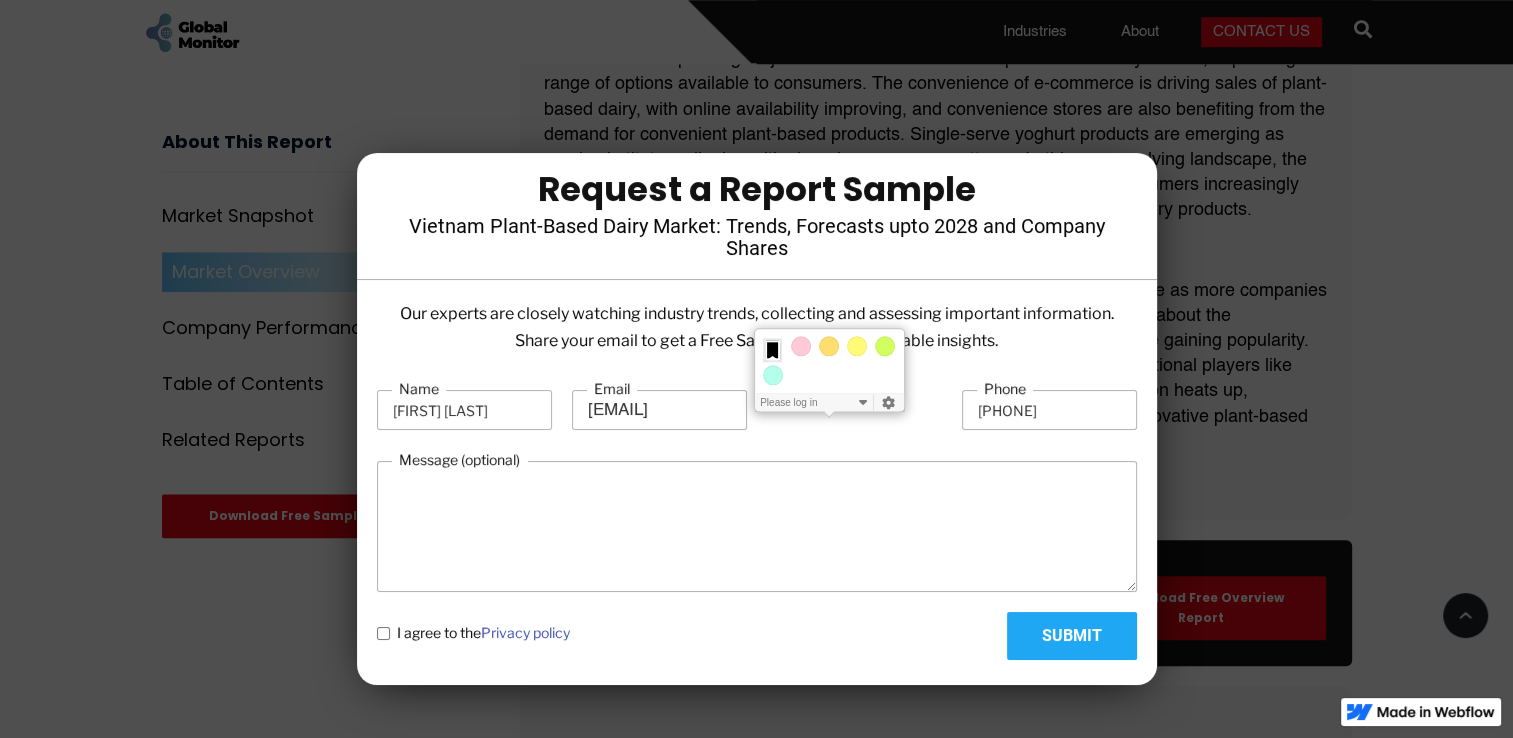 click on "Industry Coverage  Automobile Automobile  Chemical Chemical  Healthcare Healthcare  Oil and Gas Healthcare The automobile industry is a driving force behind global mobility and innovation. It encompasses the design, manufacturing, and sale of vehicles, ranging from traditional internal combustion engine cars to electric and autonomous vehicles. Sustainability is a growing concern, leading to the development of eco-friendly technologies and practices in the automotive sector. Within the automobile industry, Global Monitor is renowned for producing comprehensive and insightful reports, each tailor-made to your needs. Our extensive database is the foundation for providing invaluable insights and data-backed analysis View Industry Featured Report [COUNTRY] Connected Cars Market View Report View Industry Featured Report [COUNTRY] Construction Chemicals Market View Report View Industry Featured Report Global Computer-Simulated Drug Discovery Market Report (2020-2025) View Report View Industry Link About" at bounding box center [756, 1108] 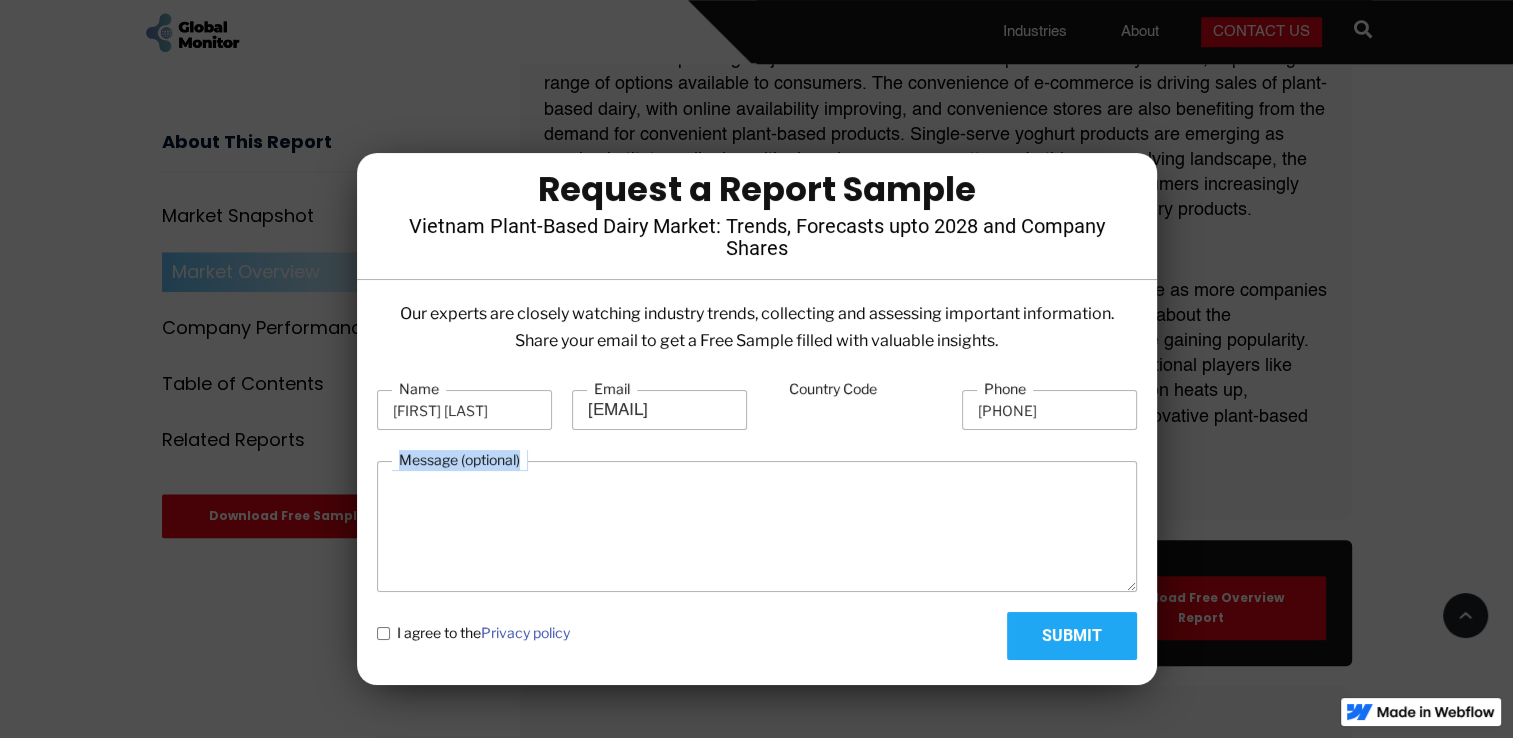 click on "Name [PERSON] Email [EMAIL] Country Code Phone [PHONE] Message (optional) I agree to the Privacy policy Submit" at bounding box center [757, 519] 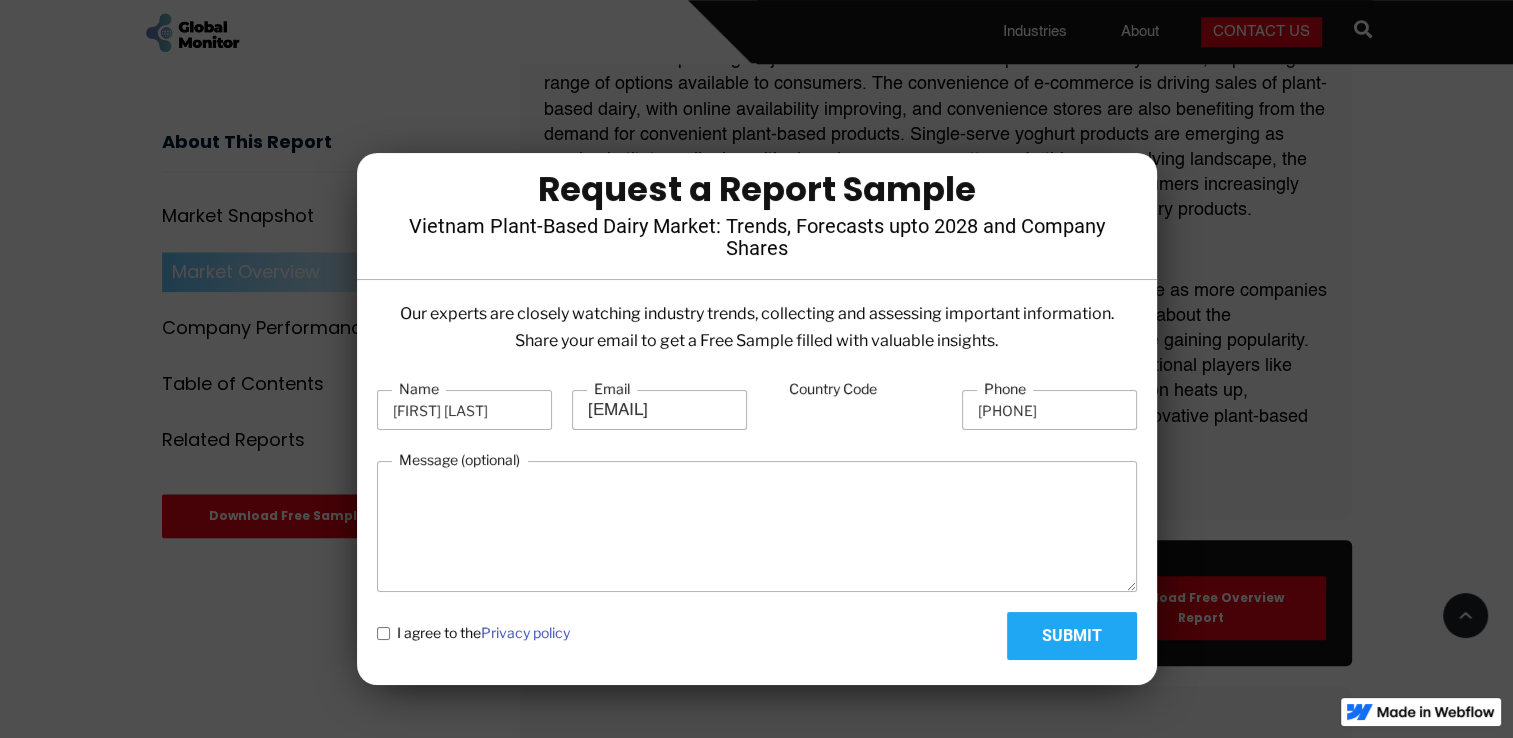 click on "Country Code" at bounding box center [854, 411] 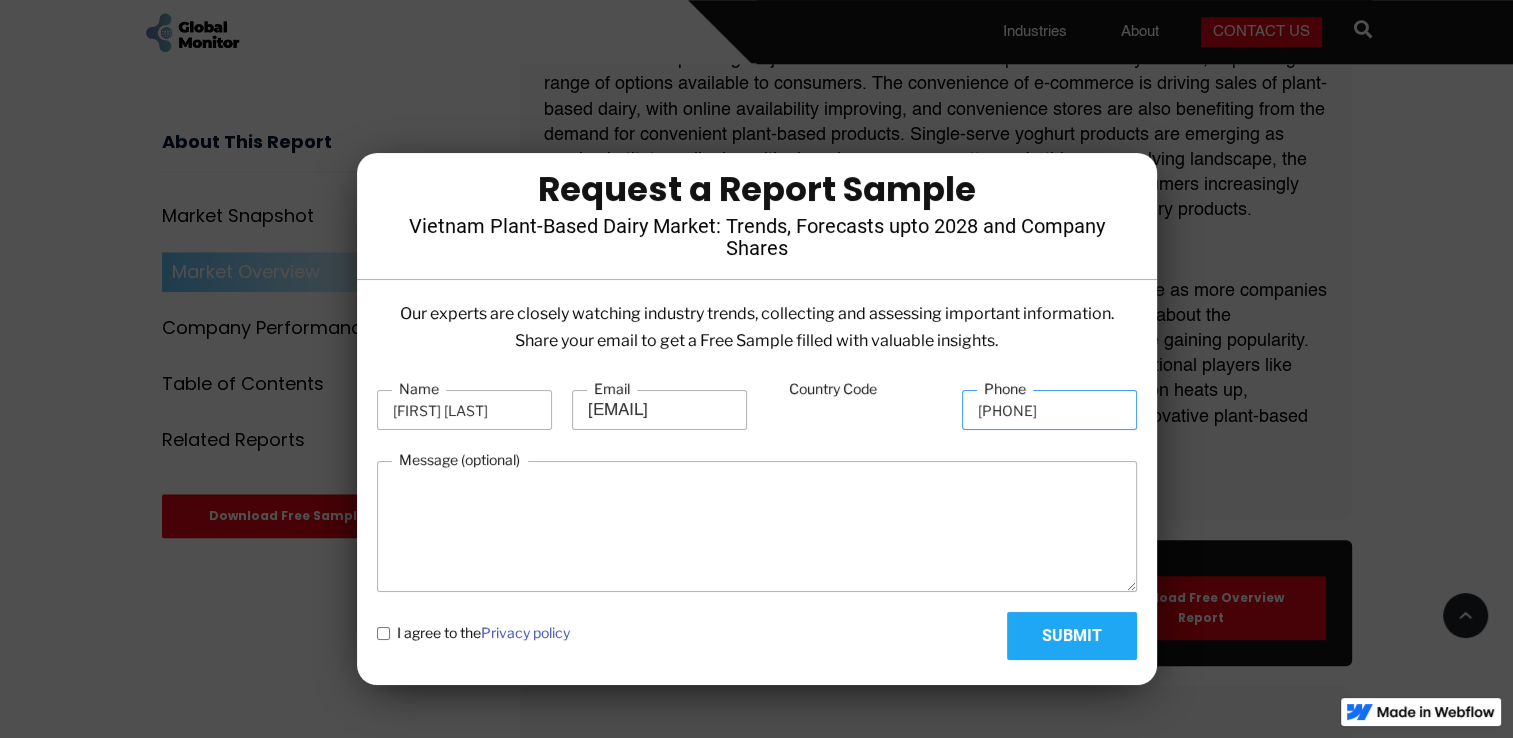 click on "[PHONE]" at bounding box center (1049, 410) 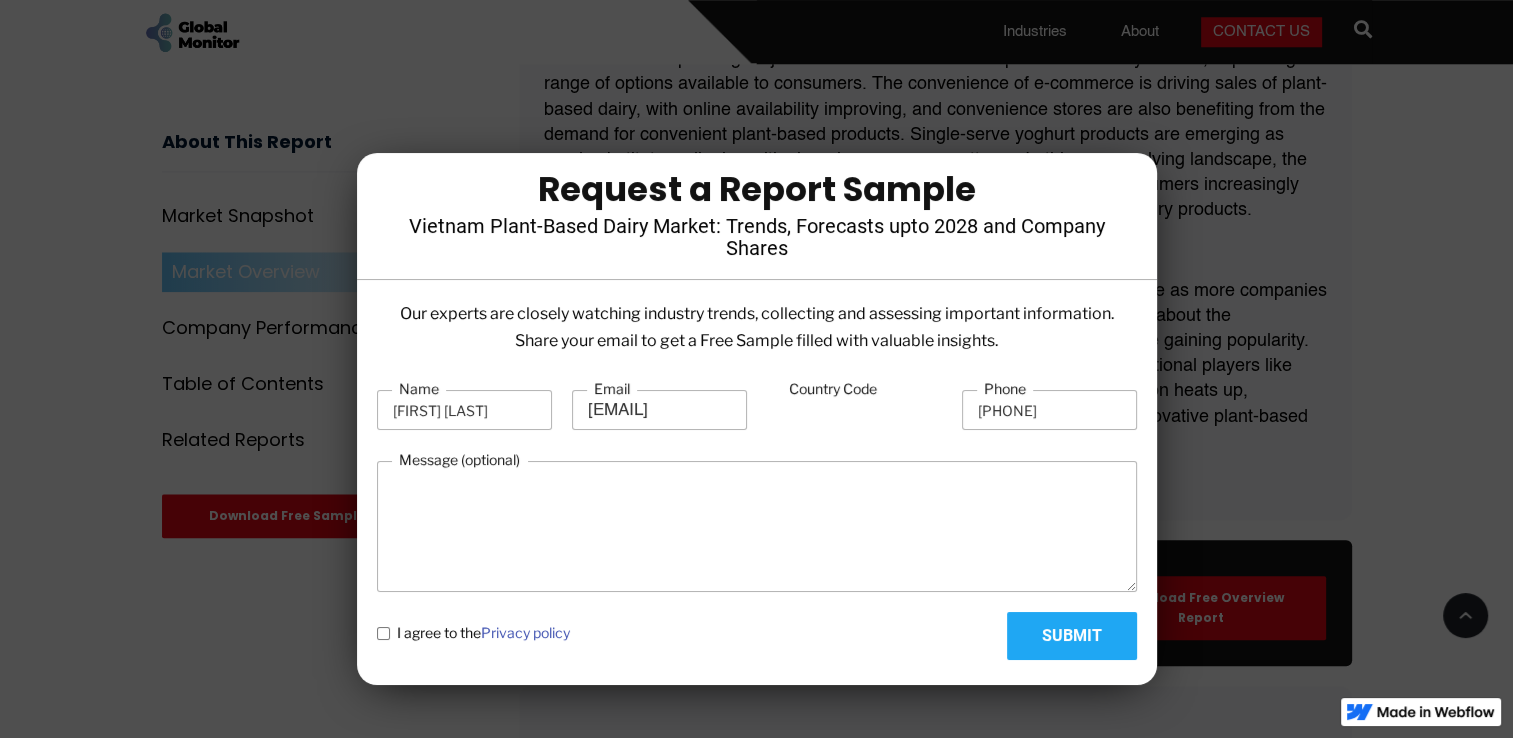click on "Submit" at bounding box center [1072, 636] 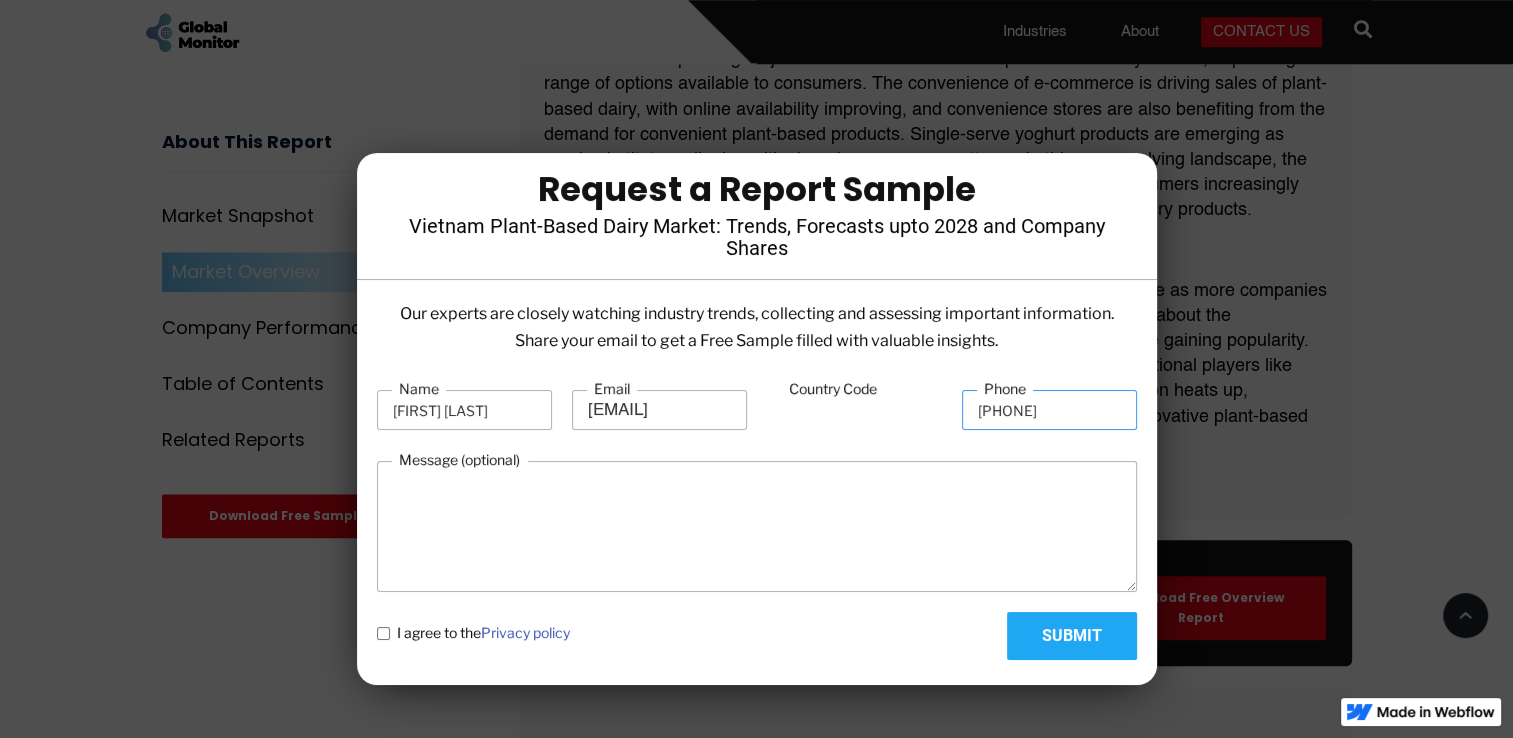 click on "[PHONE]" at bounding box center [1049, 410] 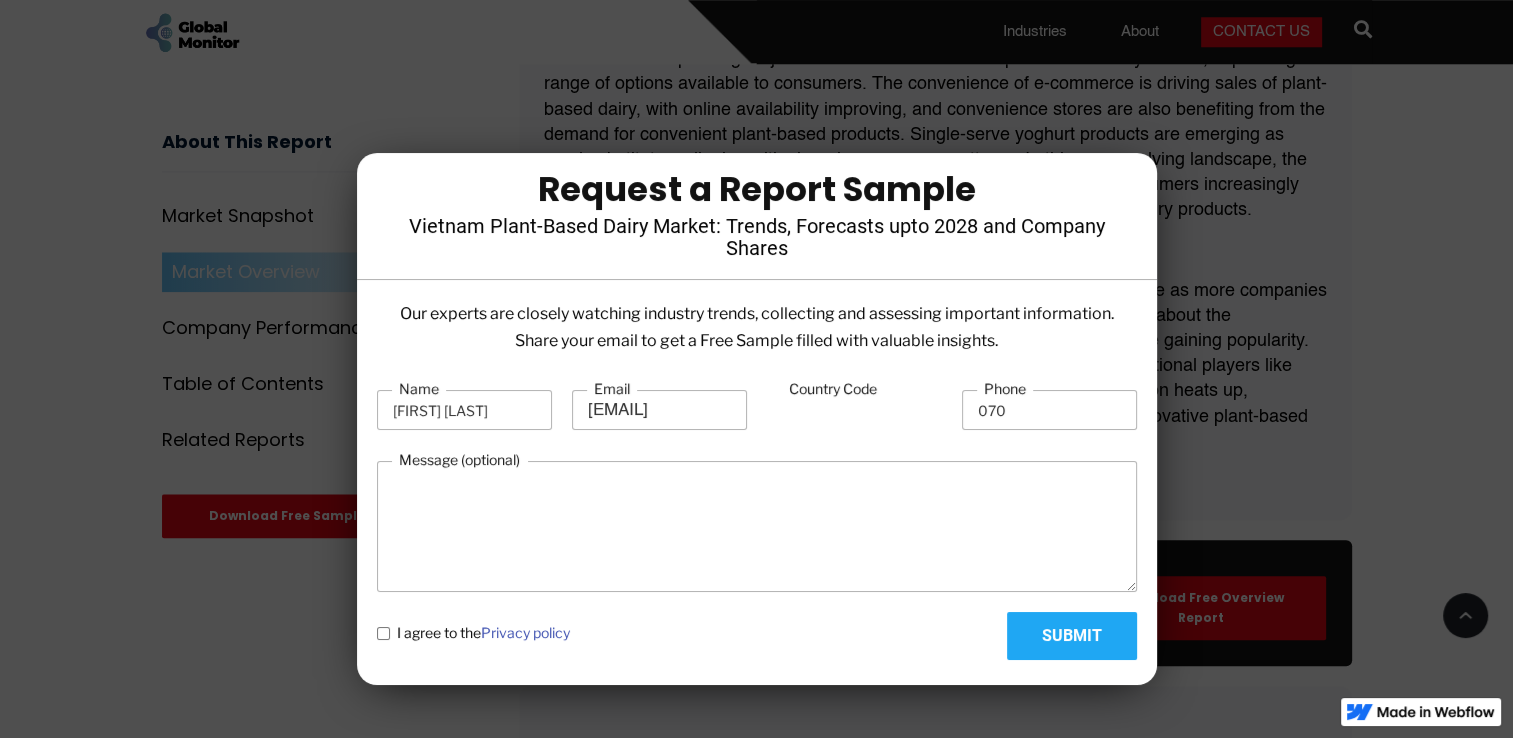 click on "Country Code" at bounding box center [854, 411] 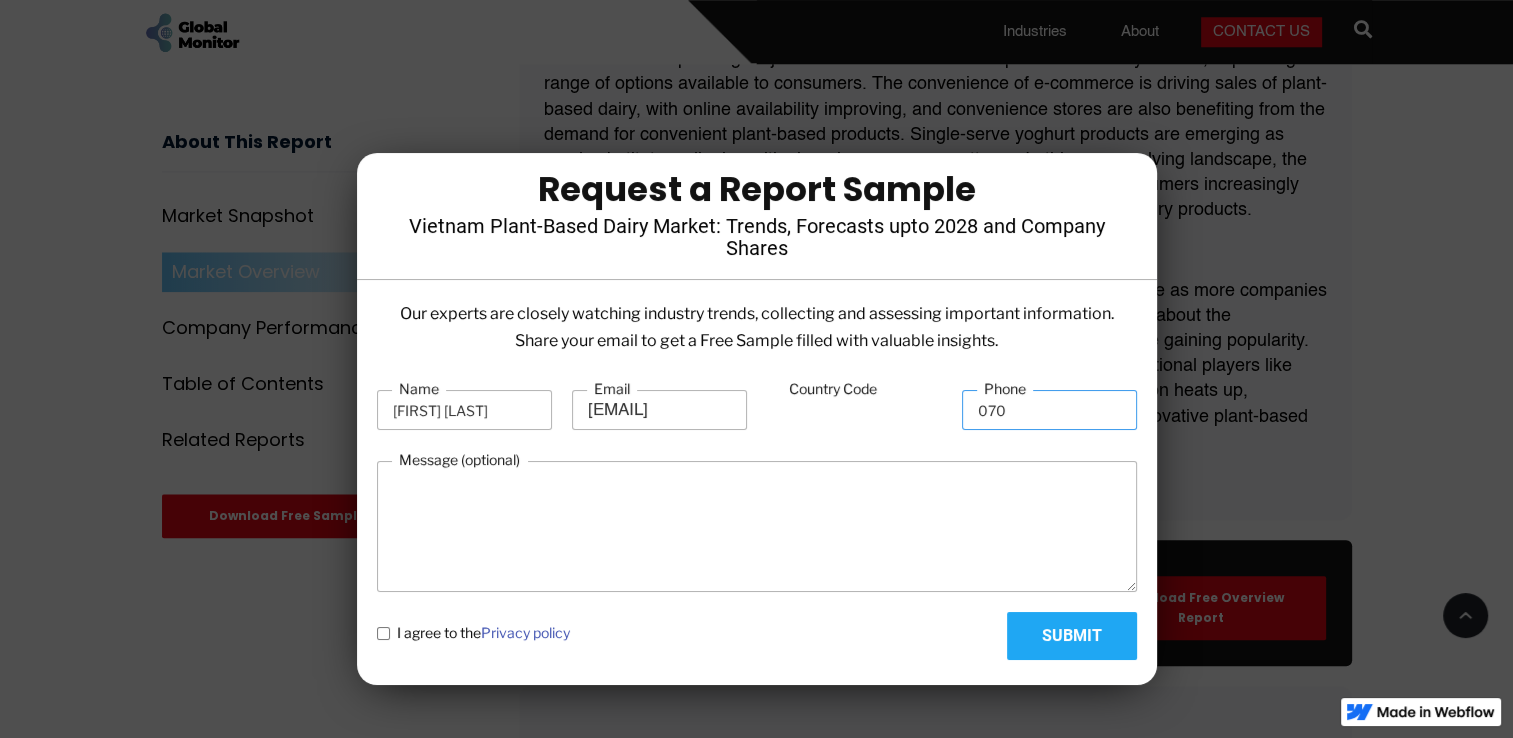 click on "070" at bounding box center (1049, 410) 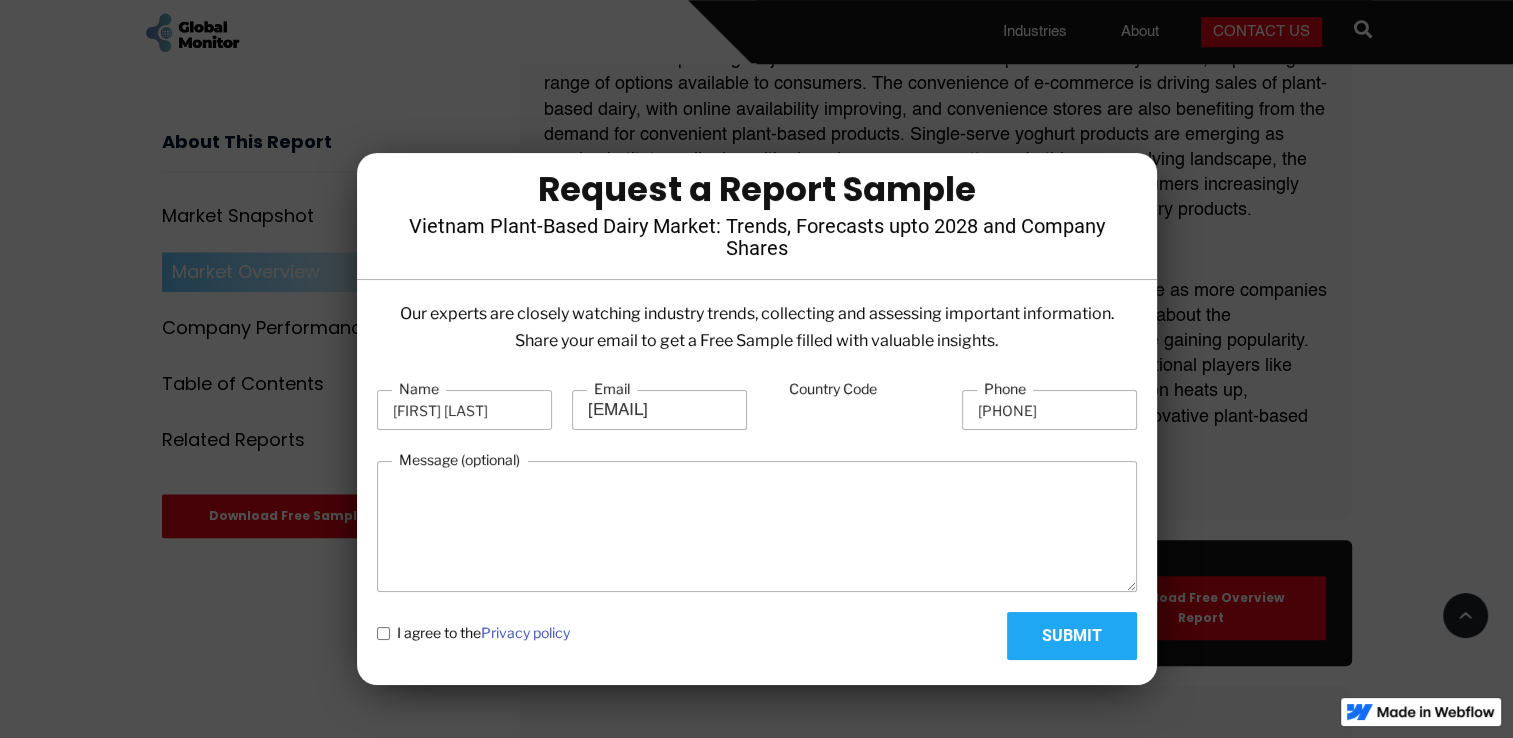 click on "Country Code" at bounding box center (854, 411) 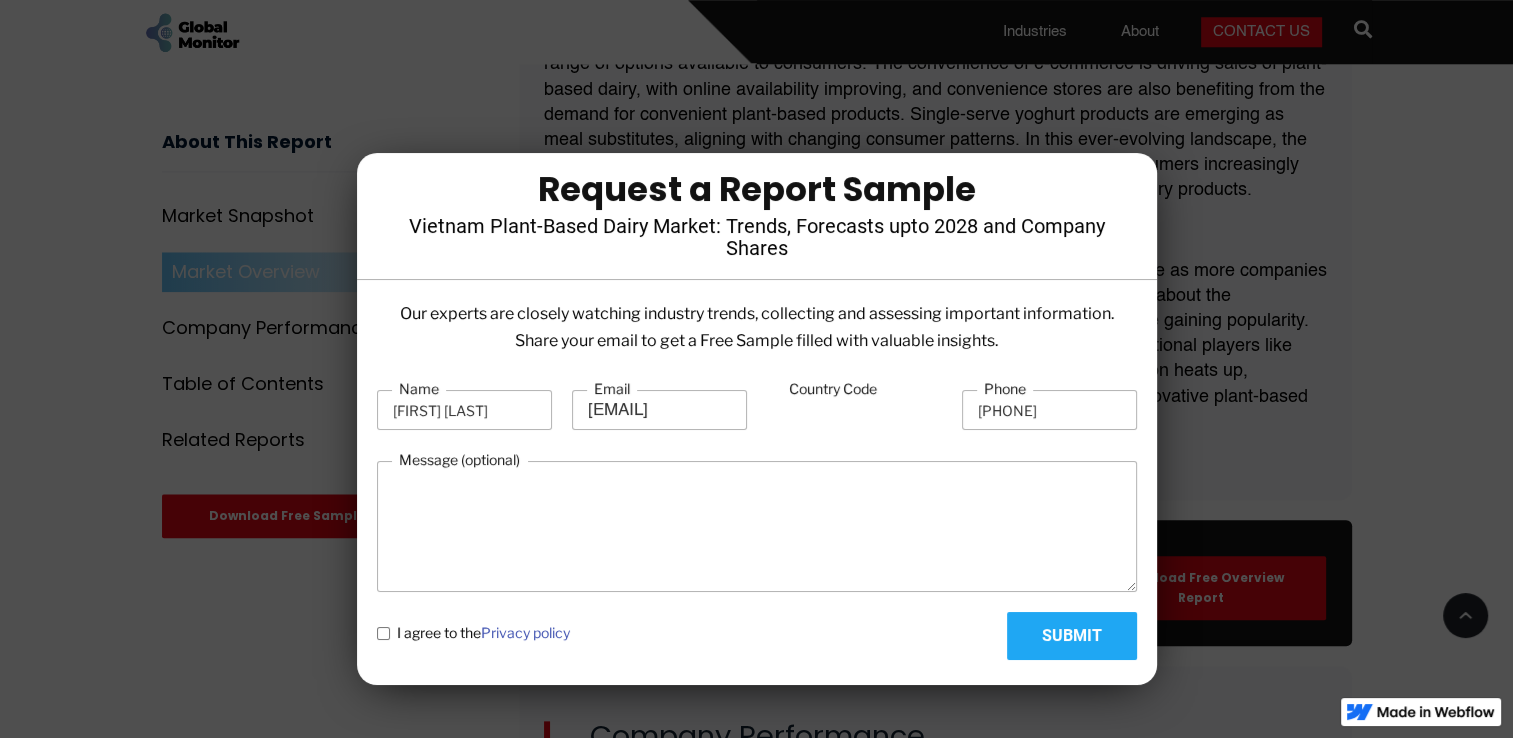 click on "Privacy policy" at bounding box center (525, 632) 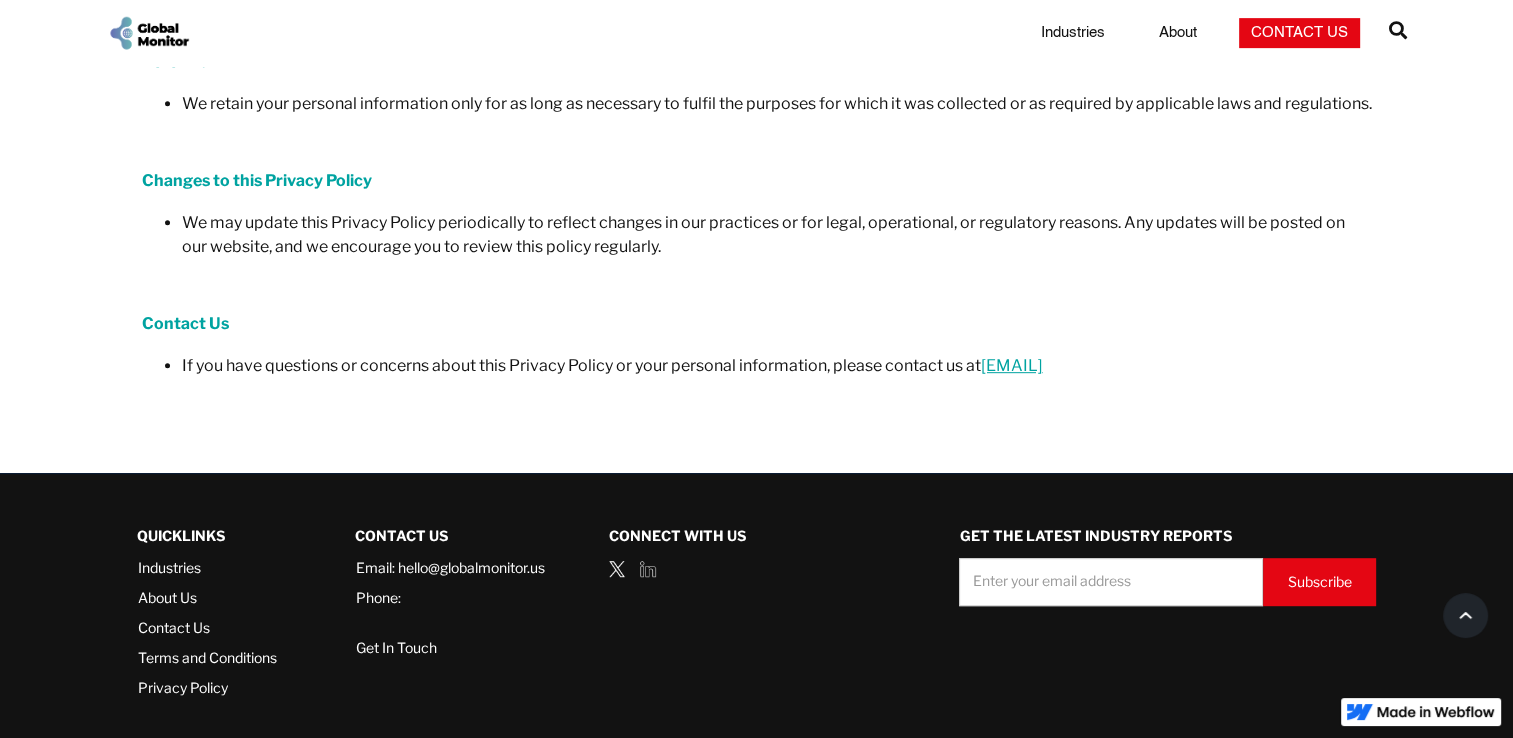 scroll, scrollTop: 0, scrollLeft: 0, axis: both 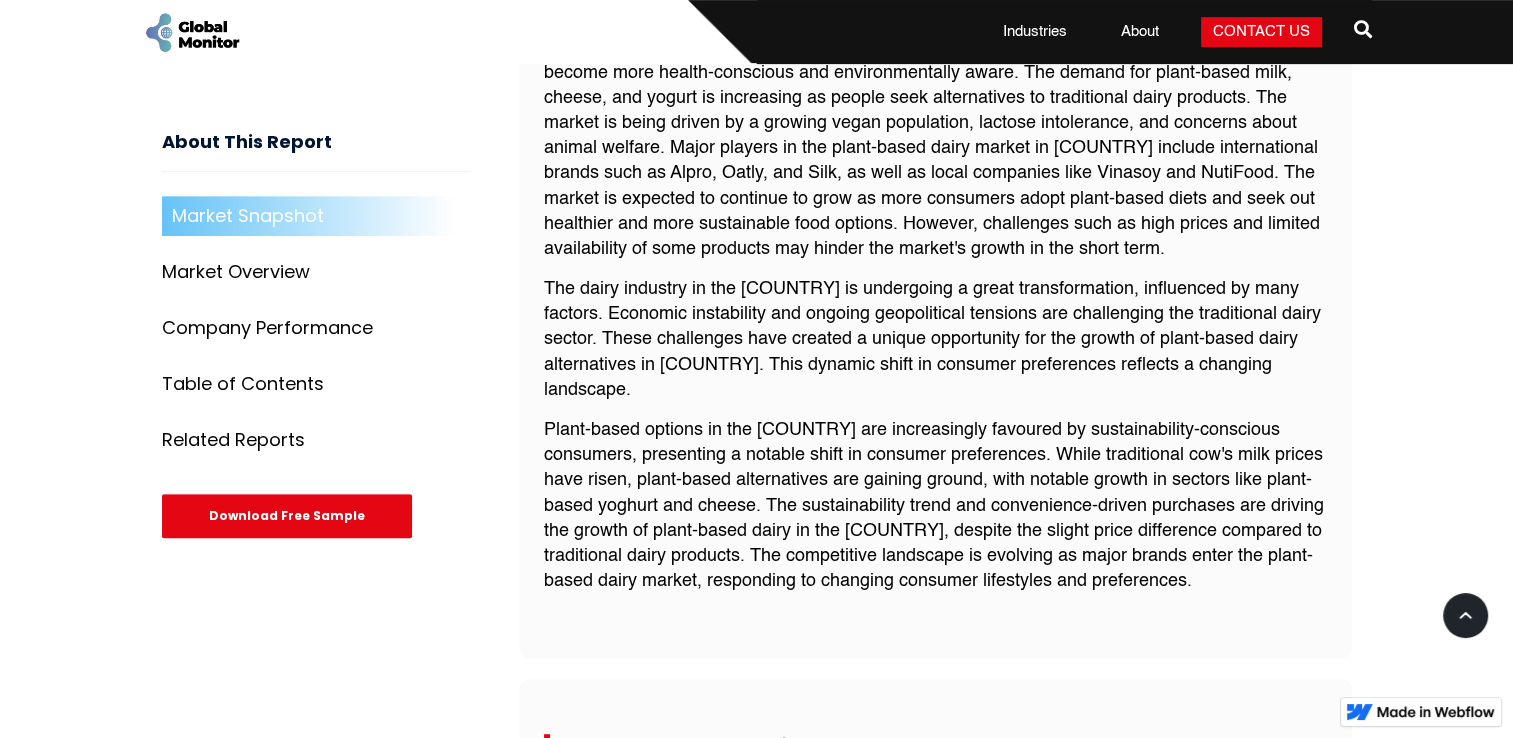 click on "Download Free Sample" at bounding box center (287, 517) 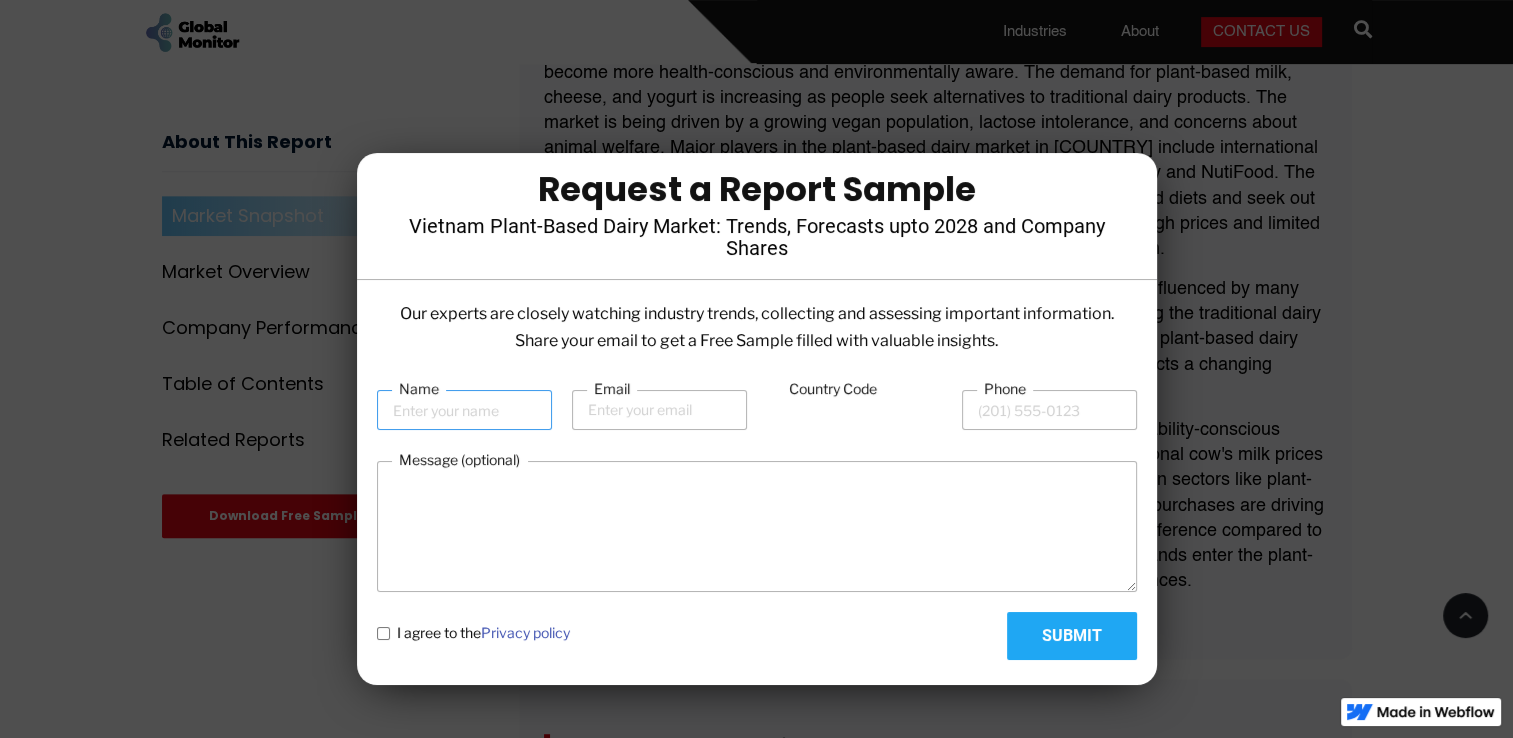 click on "Name" at bounding box center (464, 410) 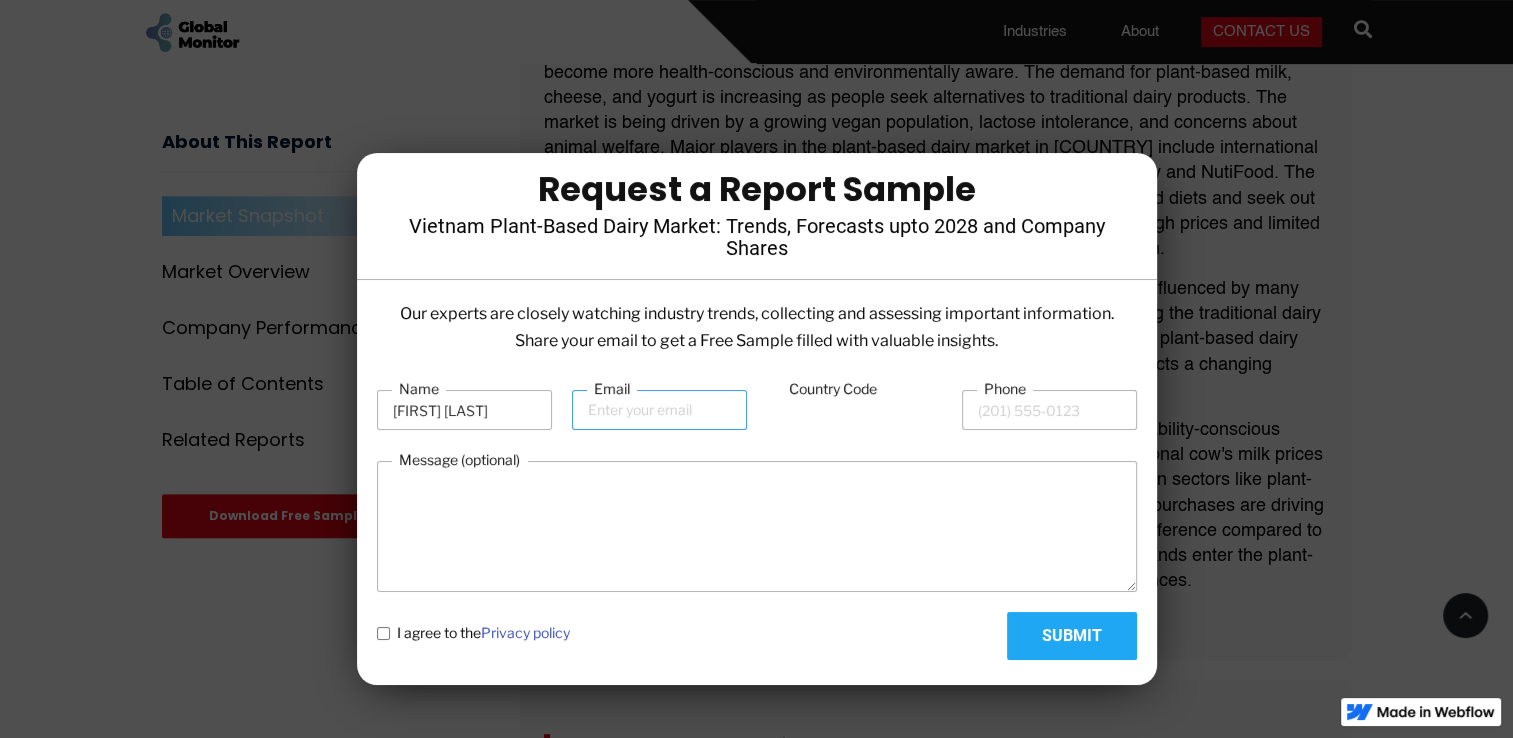 type on "[EMAIL]" 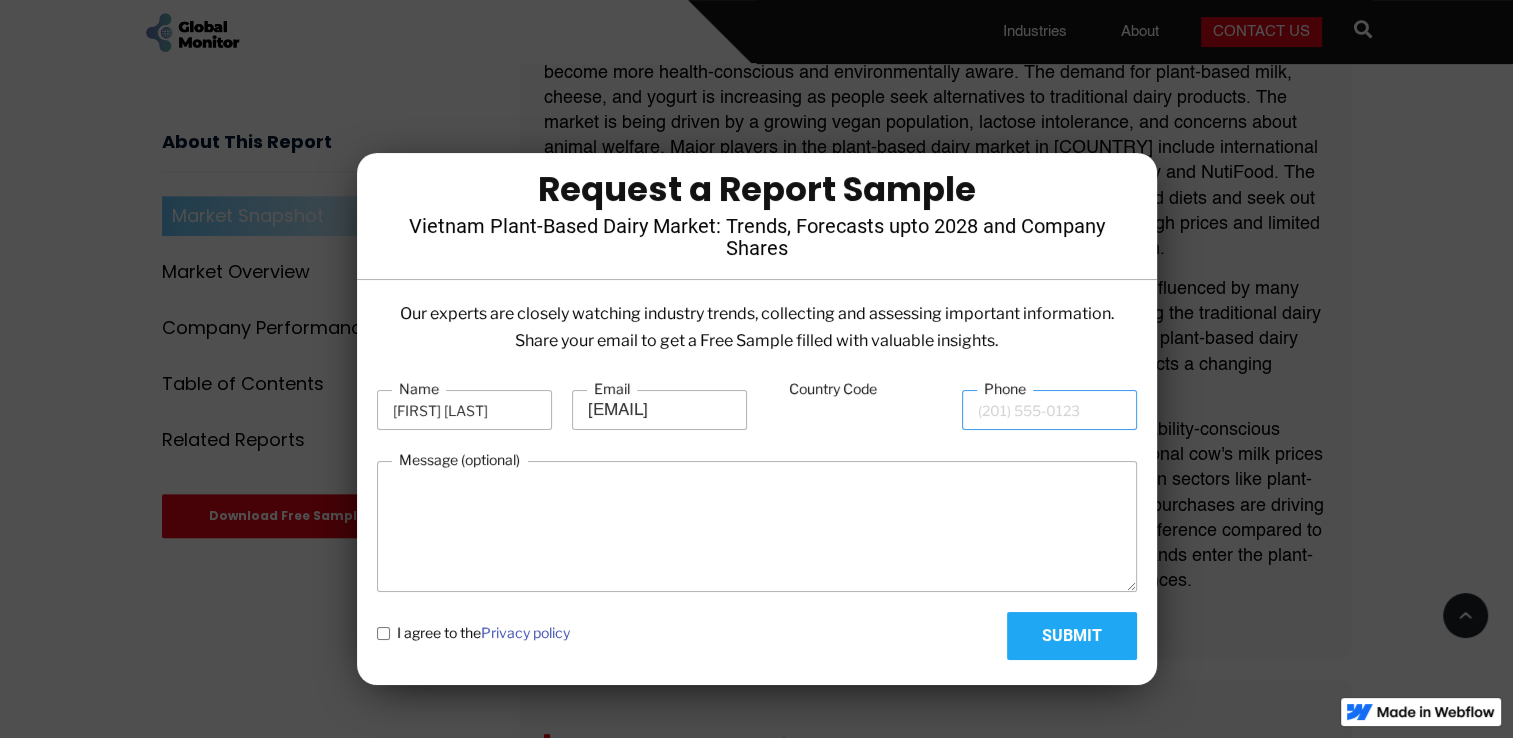 type on "[PHONE]" 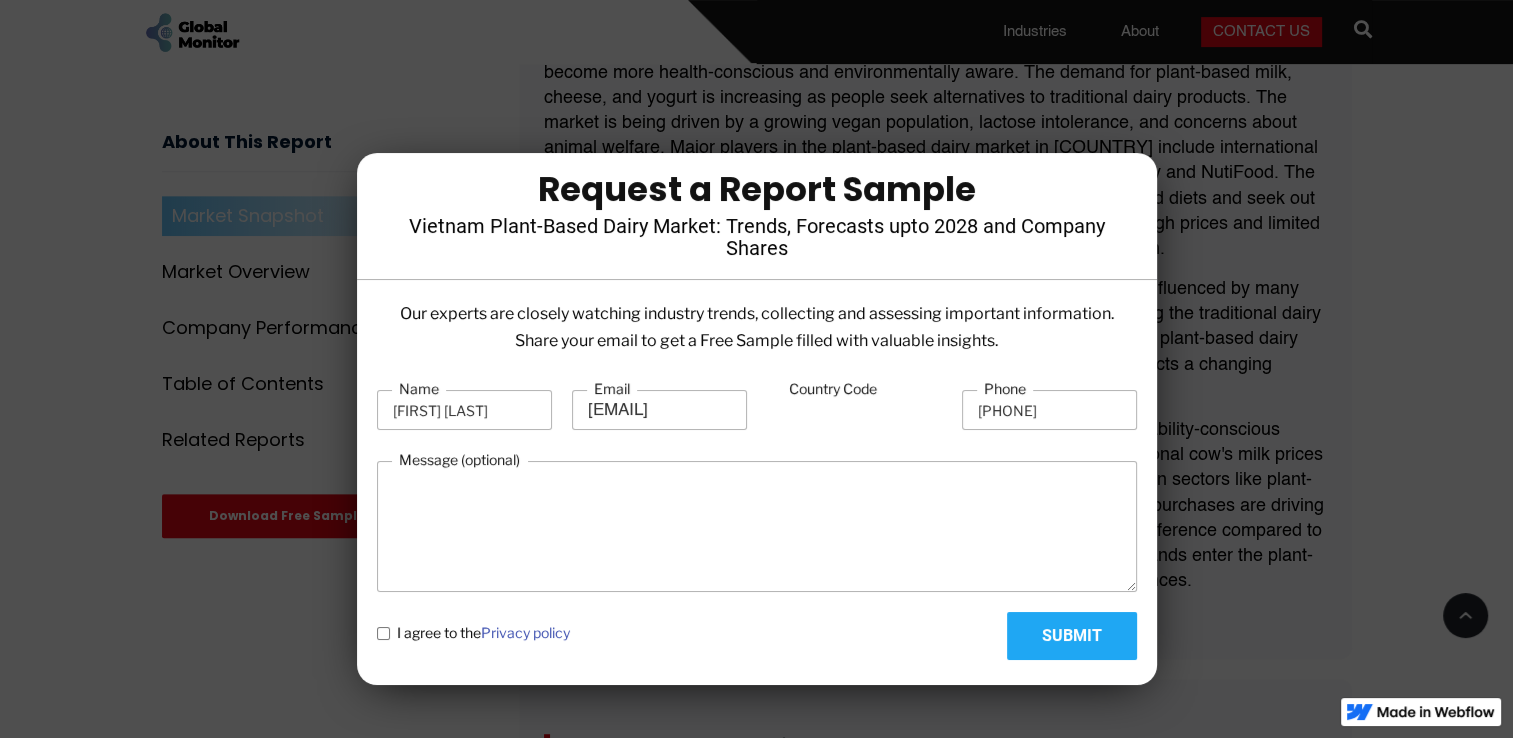 click on "I agree to the  Privacy policy" at bounding box center (383, 633) 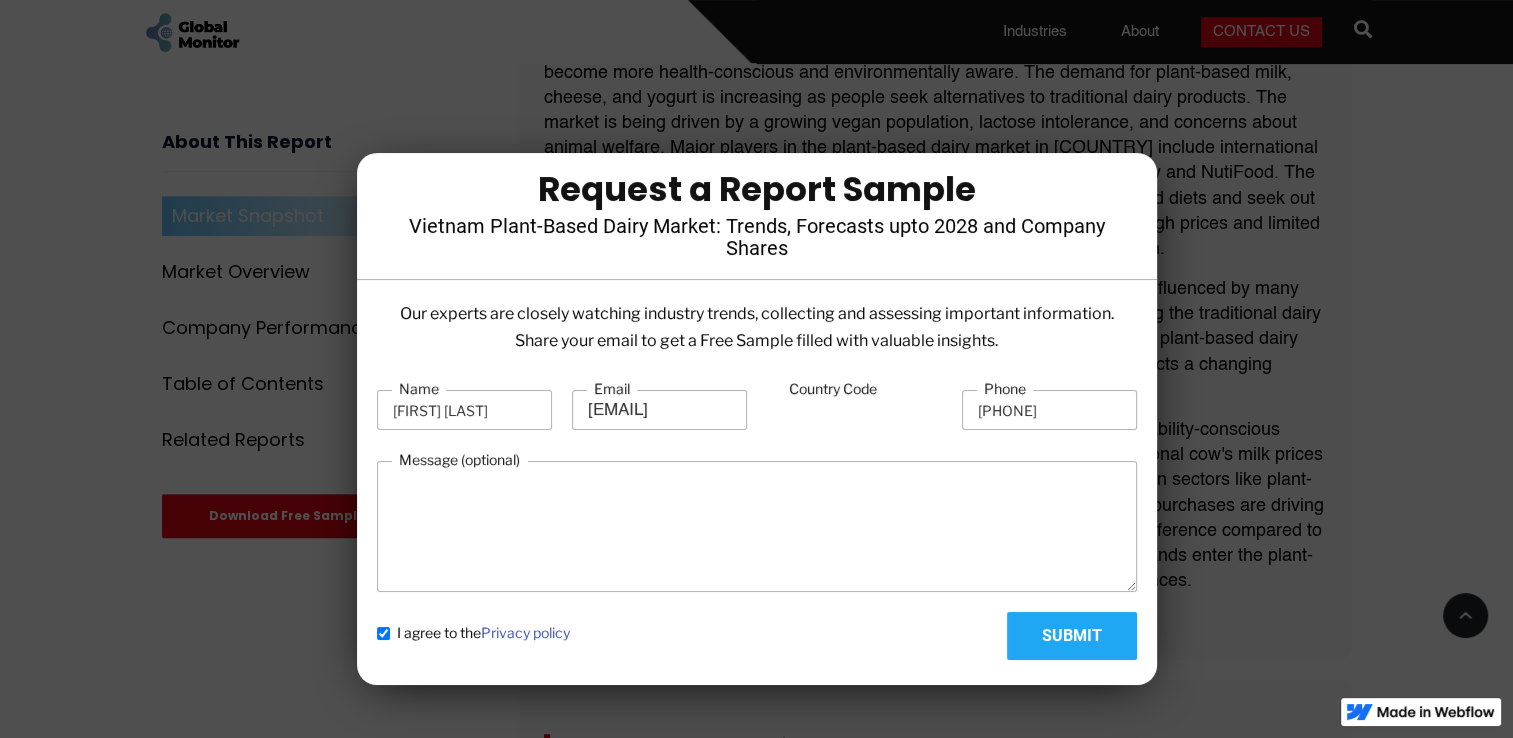 click on "Submit" at bounding box center [1072, 636] 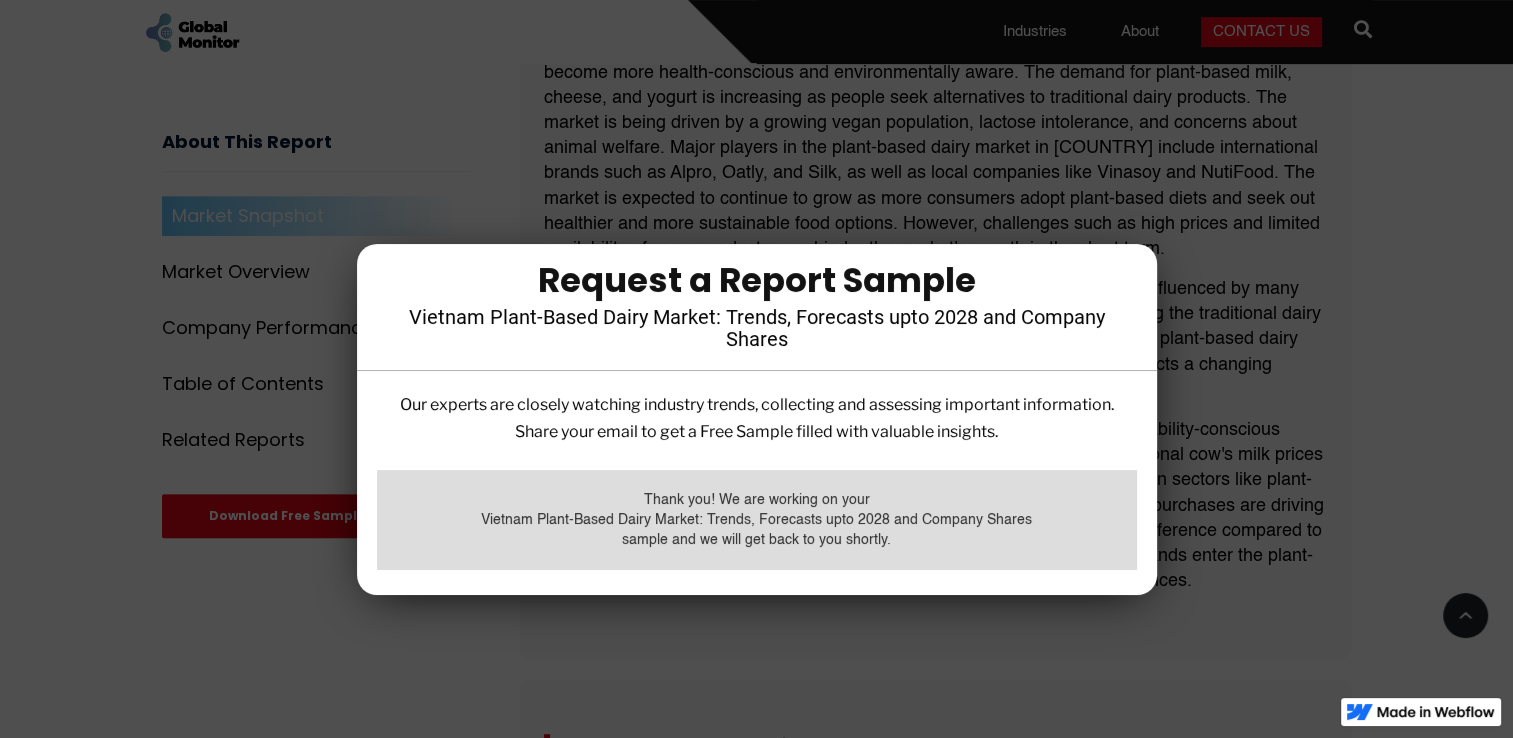 click at bounding box center [756, 369] 